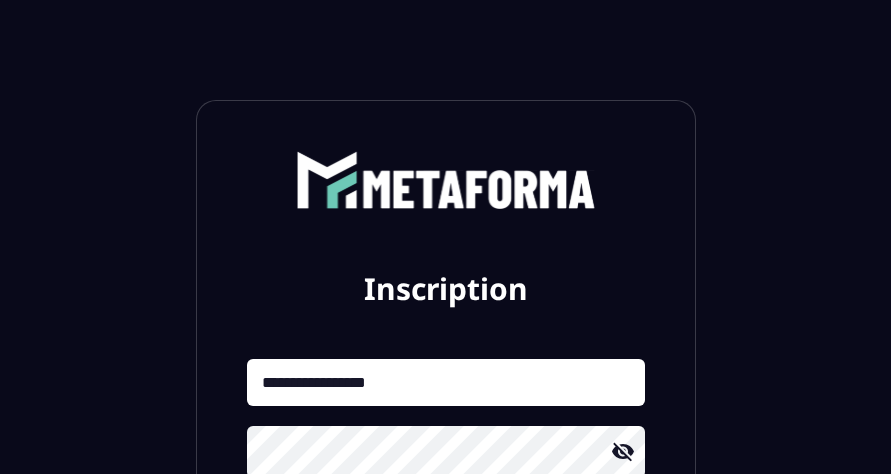 scroll, scrollTop: 418, scrollLeft: 0, axis: vertical 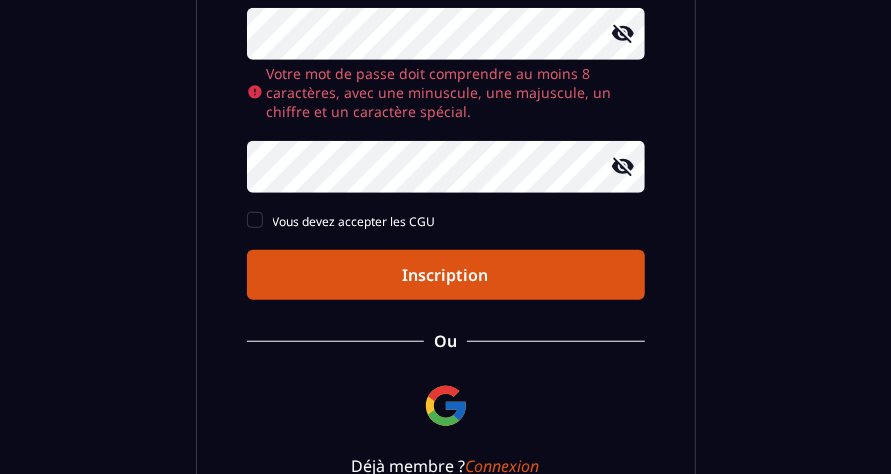 click on "Inscription" at bounding box center (446, 275) 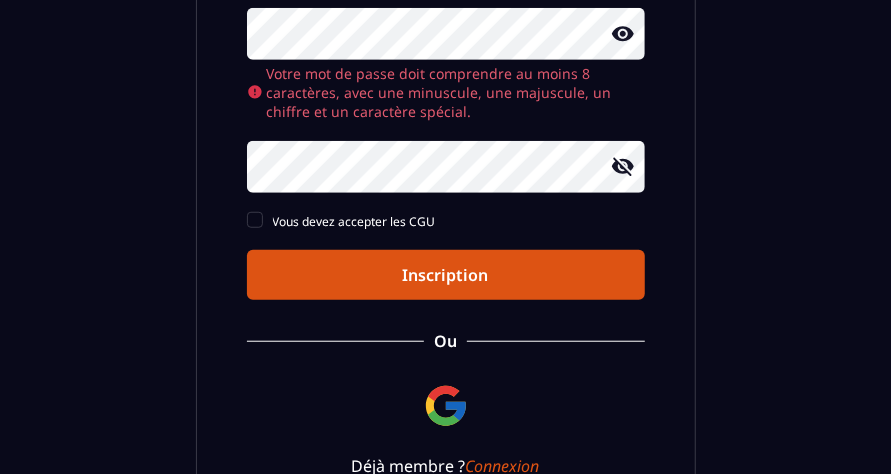 click 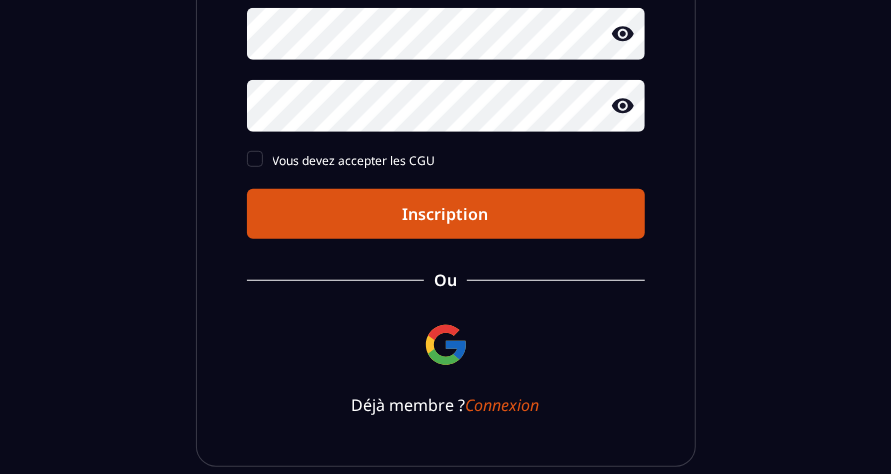 click on "**********" at bounding box center [445, 74] 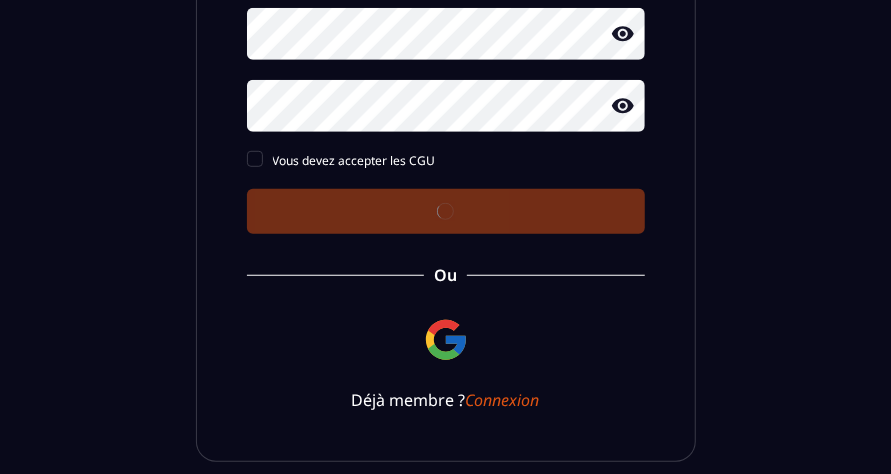 click on "**********" at bounding box center (445, 72) 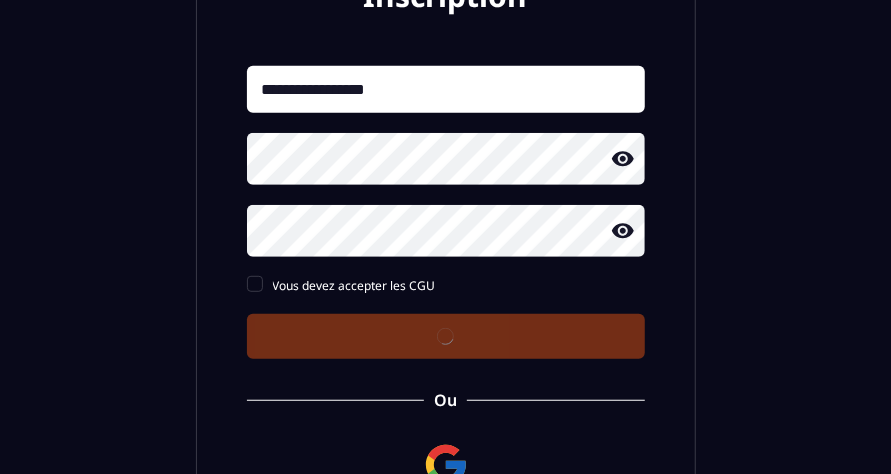 scroll, scrollTop: 298, scrollLeft: 0, axis: vertical 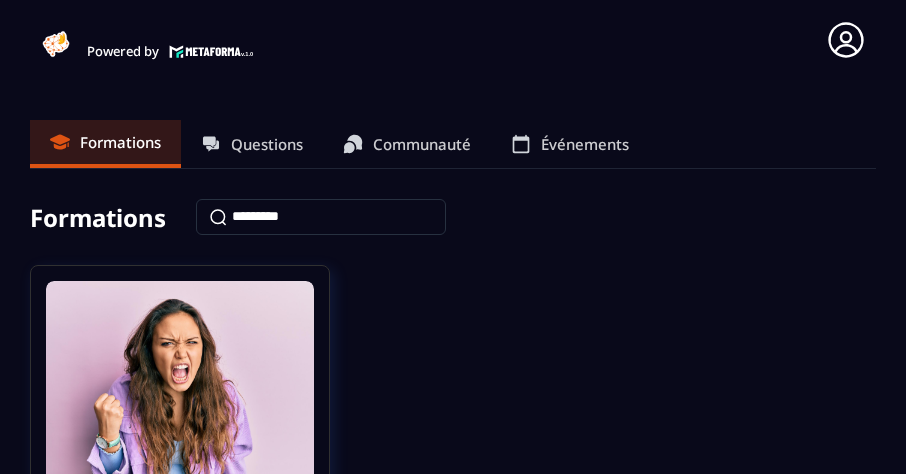 click on "Formations Questions Communauté Événements" at bounding box center [453, 144] 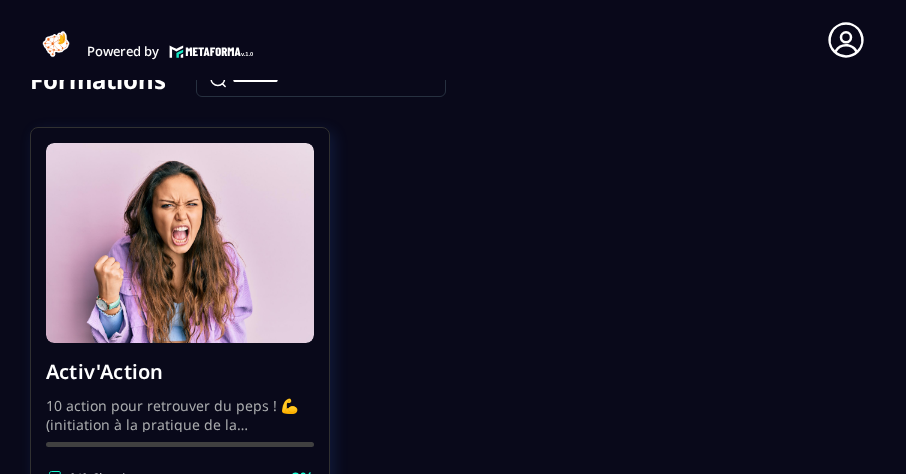 scroll, scrollTop: 0, scrollLeft: 0, axis: both 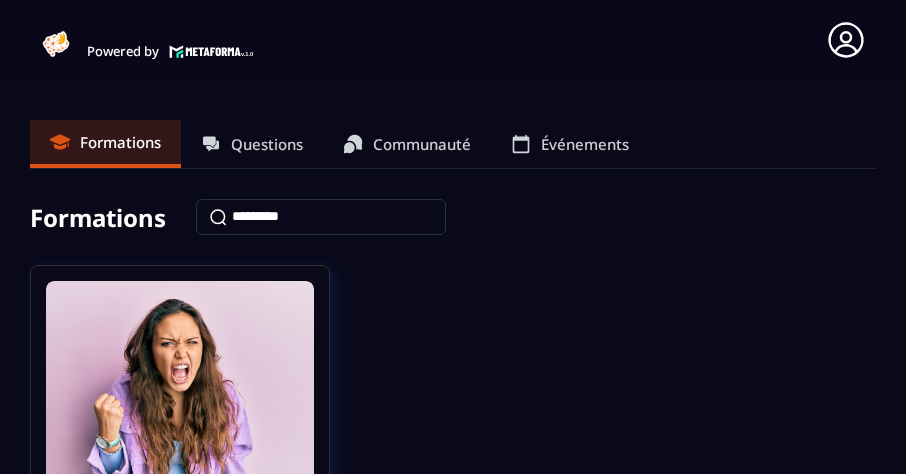 click on "Questions" at bounding box center (252, 144) 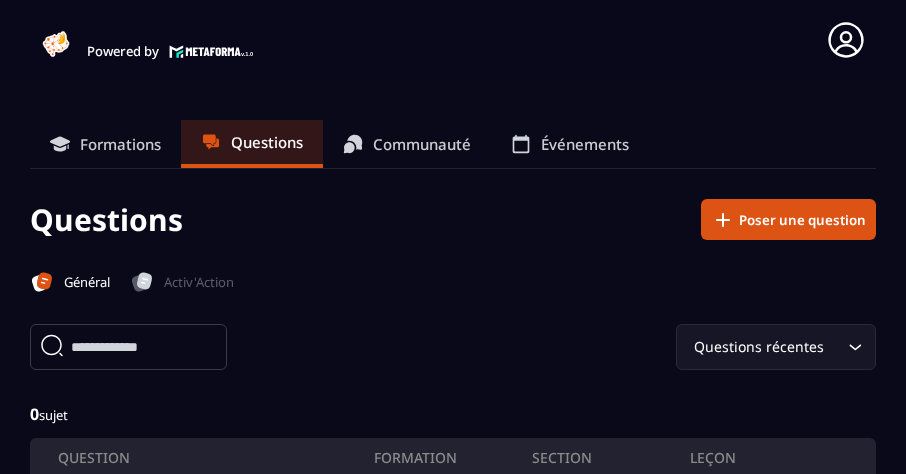click on "Formations Questions Communauté Événements Questions  Poser une question Général Activ'Action Questions récentes Loading... 0  sujet QUESTION FORMATION section leçon  Empty list" 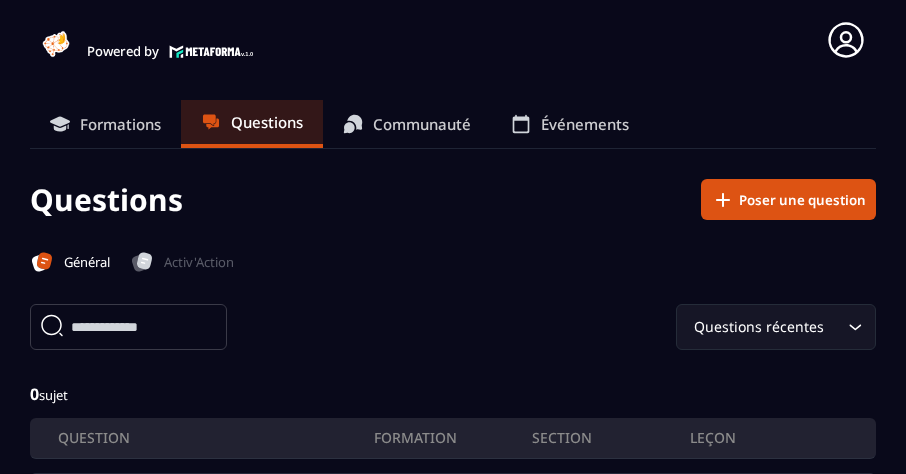 scroll, scrollTop: 0, scrollLeft: 0, axis: both 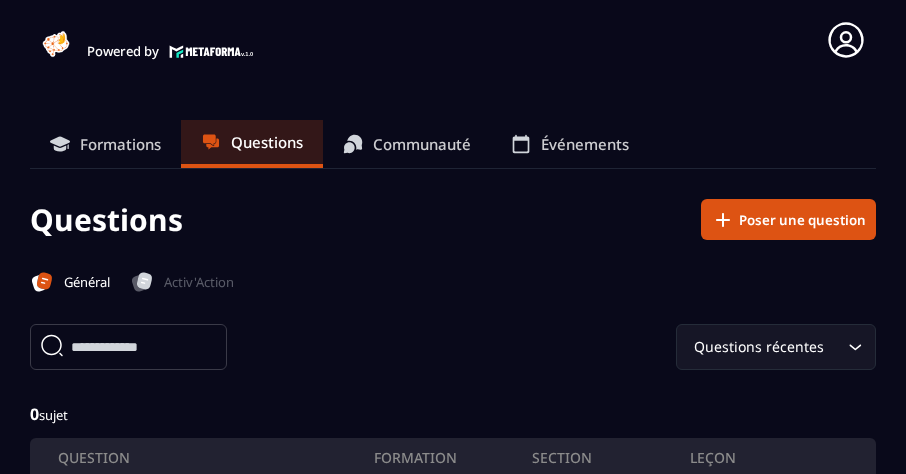 click on "Formations" at bounding box center [120, 144] 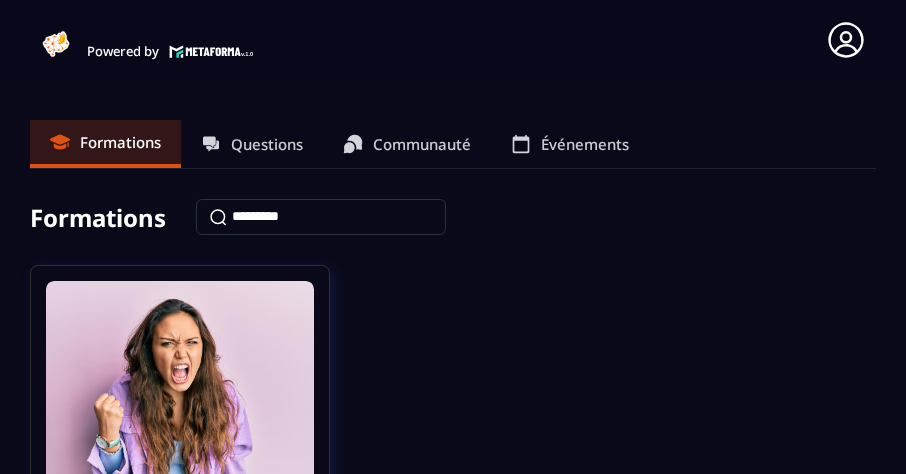 click on "Formations Questions Communauté Événements Formations Activ'Action 10 action pour retrouver du peps ! 💪
(initiation à la pratique de la métacognition et de la remédiation cognitive) 0/0 Chapitres 0%  Continuer la formation" 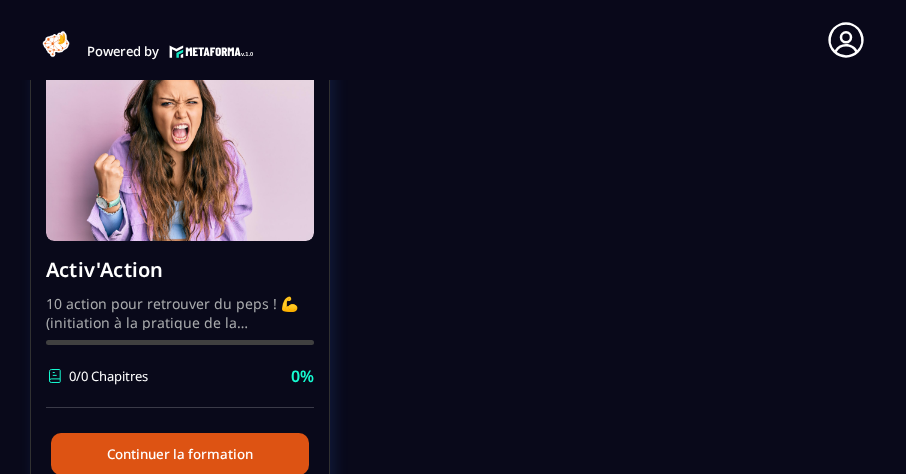scroll, scrollTop: 280, scrollLeft: 0, axis: vertical 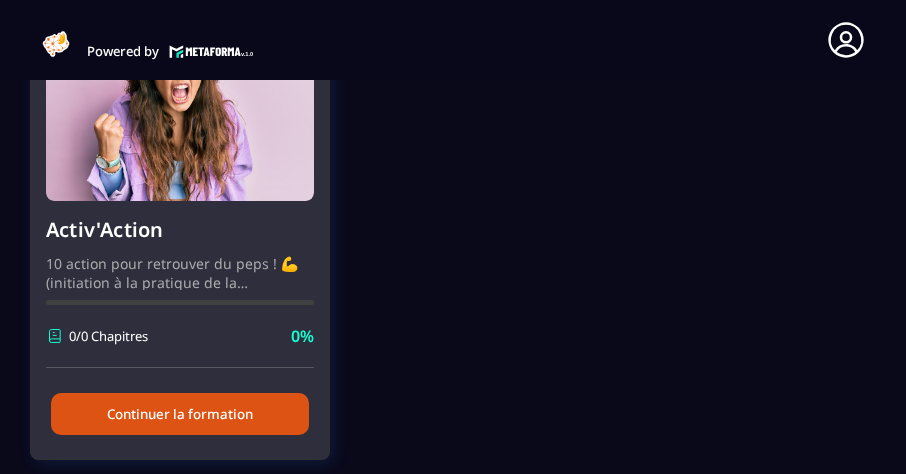 click on "Continuer la formation" at bounding box center [180, 414] 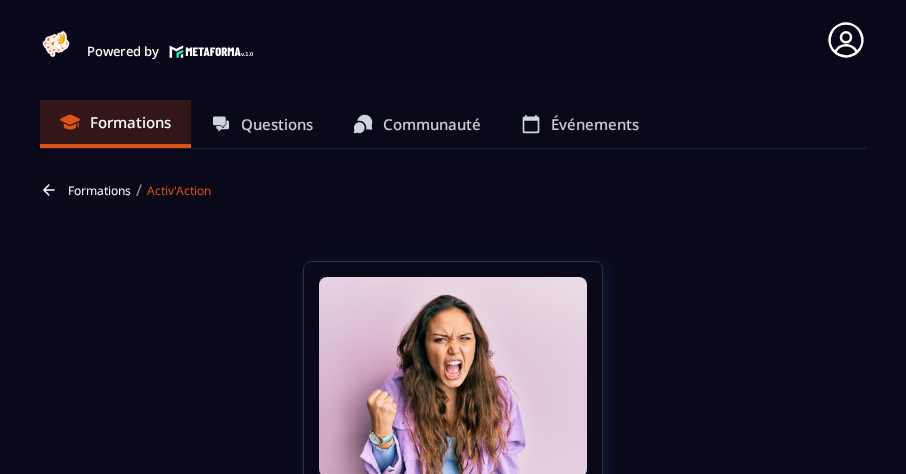 click on "Formations Questions Communauté Événements Formations / Activ'Action Activ'Action 10 action pour retrouver du peps ! 💪
(initiation à la pratique de la métacognition et de la remédiation cognitive) 0/0 Chapitres 0%  Programme du cours 0% Session 1:  Comment affiner ton cap ? 5 les leçons  👉 Ton Activ'Action Lire 👍 Coup de pouce Lire 🎯 Ton Objectif Vital Lire ✅ Validation & Succès débloqués Lire 🎁 Ta Decrypteuse Mentale Lire 0% Session 2:  Comment scanner ton énergie réelle ? 4 les leçons 👉 Ton Activ'Action Lire 👍 Coup de pouce Lire 🛜 Ton scanner d’énergie Lire ✅ Validation & Succès débloqués Lire 0% Session 3:  Comment décrypter ton rythme naturel ? 3 les leçons 👉 Ton Activ'Action Lire 👍 Coup de pouce Lire ✅ Validation & Succès débloqués Lire 0% Session 4:  Comment identifier ce qui te vide VS ce qui te nourrit ? 3 les leçons 👉 Ton Activ'Action Lire 👍 Coup de pouce Lire ✅ Validation & Succès débloqués Lire 0% Session 5:  3 les leçons 0%" 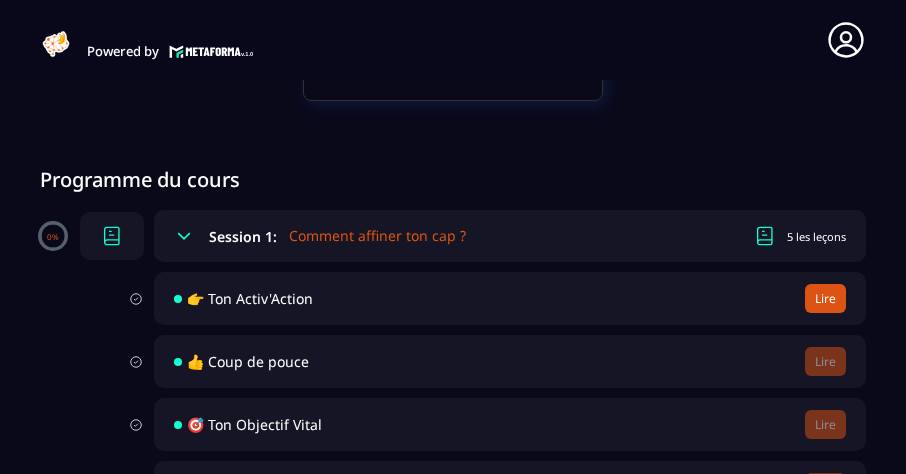scroll, scrollTop: 600, scrollLeft: 0, axis: vertical 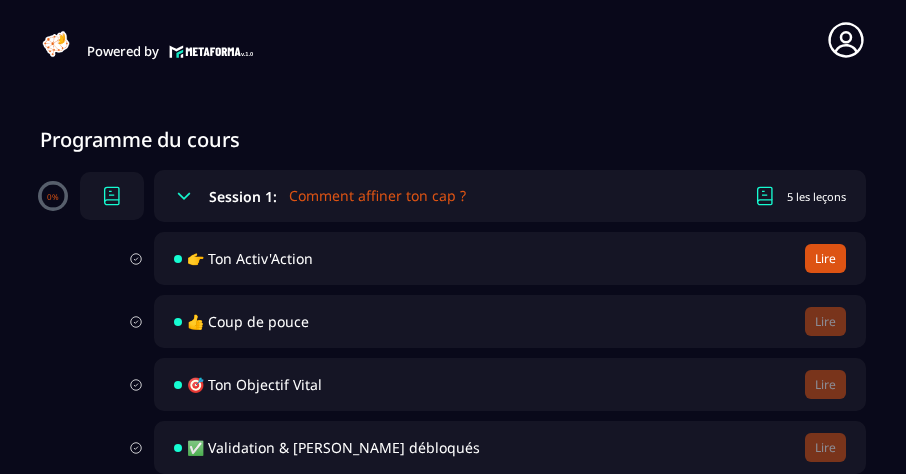 click on "5 les leçons" at bounding box center (816, 196) 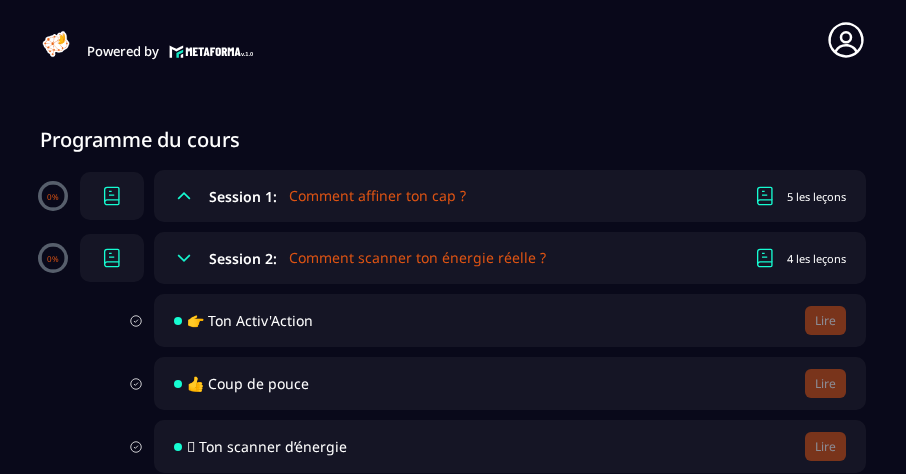 click on "Comment affiner ton cap ?" at bounding box center [377, 196] 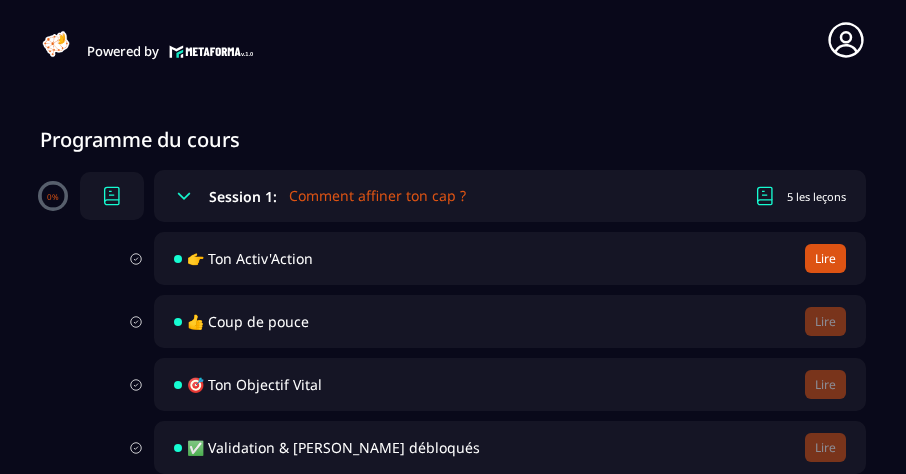 click on "Comment affiner ton cap ?" at bounding box center [377, 196] 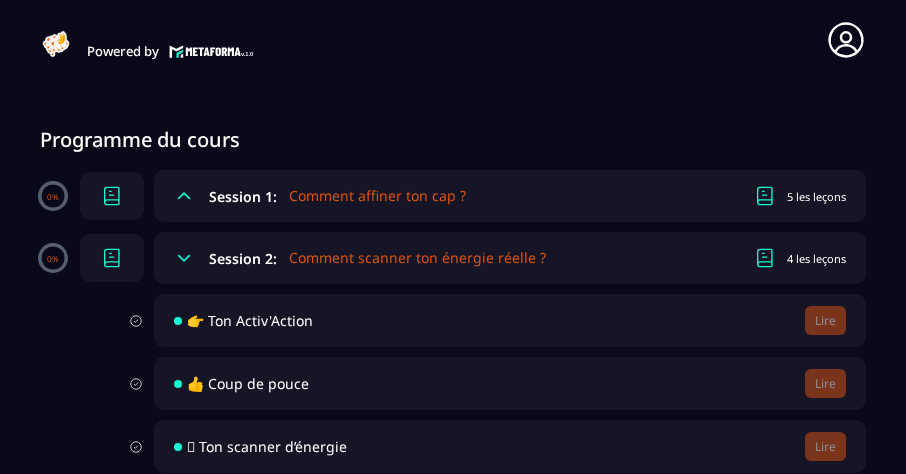 click on "5 les leçons" at bounding box center (816, 196) 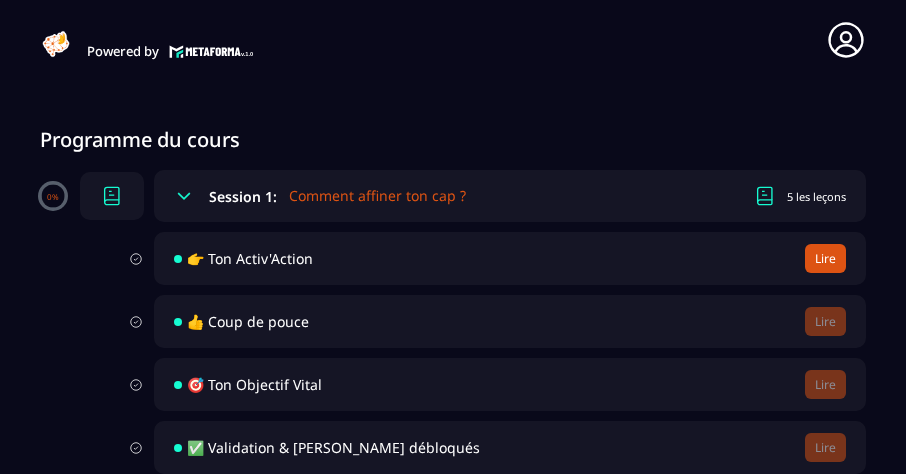click on "Lire" at bounding box center (825, 258) 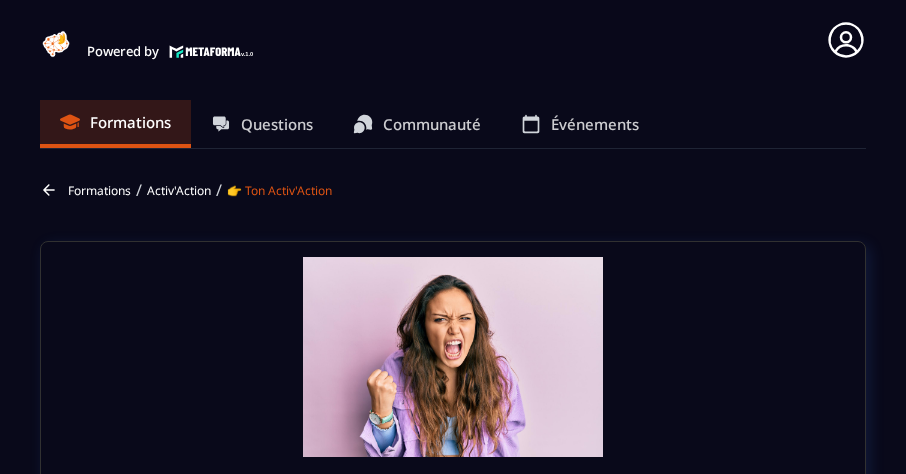 scroll, scrollTop: 335, scrollLeft: 0, axis: vertical 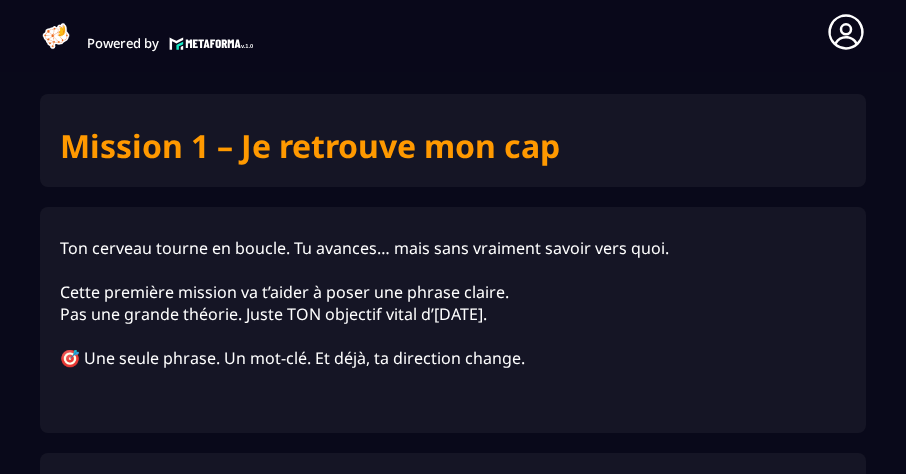click on "Formations Questions Communauté Événements Formations / Activ'Action /  👉 Ton Activ'Action Activ'Action 10 action pour retrouver du peps ! 💪
(initiation à la pratique de la métacognition et de la remédiation cognitive) 0%  Comment affiner ton cap ?  👉 Ton Activ'Action 👍 Coup de pouce 🎯 Ton Objectif Vital ✅ Validation & Succès débloqués 🎁 Ta Decrypteuse Mentale Comment scanner ton énergie réelle ? Comment décrypter ton rythme naturel ? Comment identifier ce qui te vide VS ce qui te nourrit ? Comment prendre soin de ton cerveau facilement ? Comment te reconnecter à ce qui t'anime vraiment ? Comment sauvegarder ton énergie en avançant quand-même ? Comment diminuer la pression et la charge mentale en 1min top chrono ? Comment faire que les autres s'adapte à toi au lieu de t'adapter à eux ? Comment prendre une décision sans te tromper ? Activ'Action 10 action pour retrouver du peps ! 💪
(initiation à la pratique de la métacognition et de la remédiation cognitive) 0%" 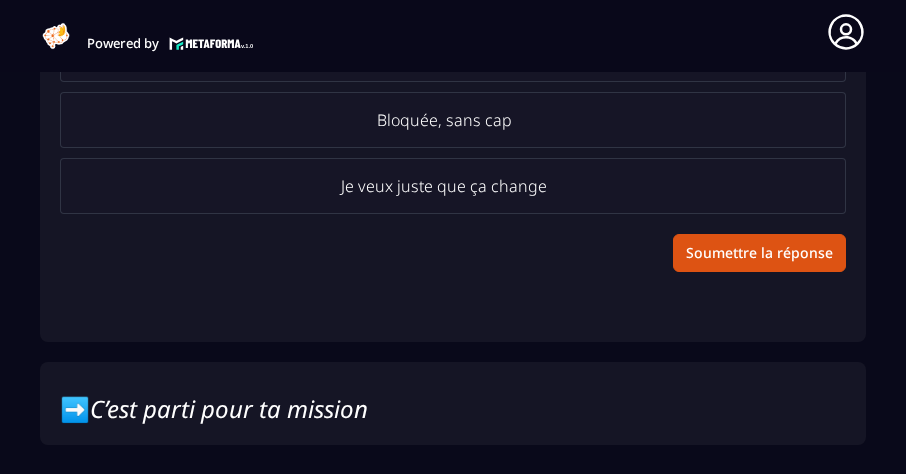 scroll, scrollTop: 2766, scrollLeft: 0, axis: vertical 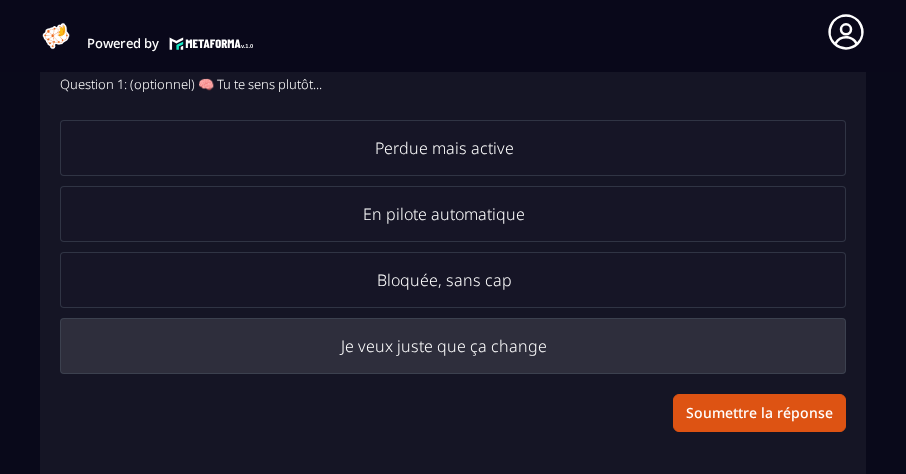 click on "Je veux juste que ça change" at bounding box center (444, 346) 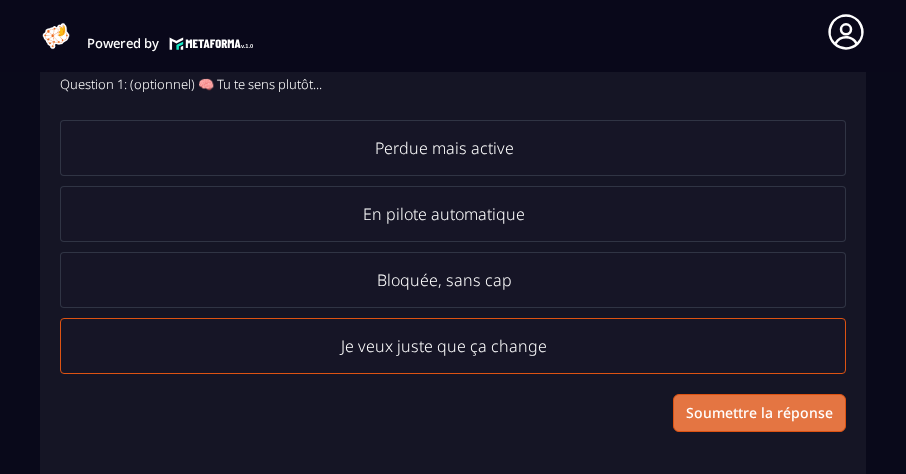 click on "Soumettre la réponse" at bounding box center [759, 413] 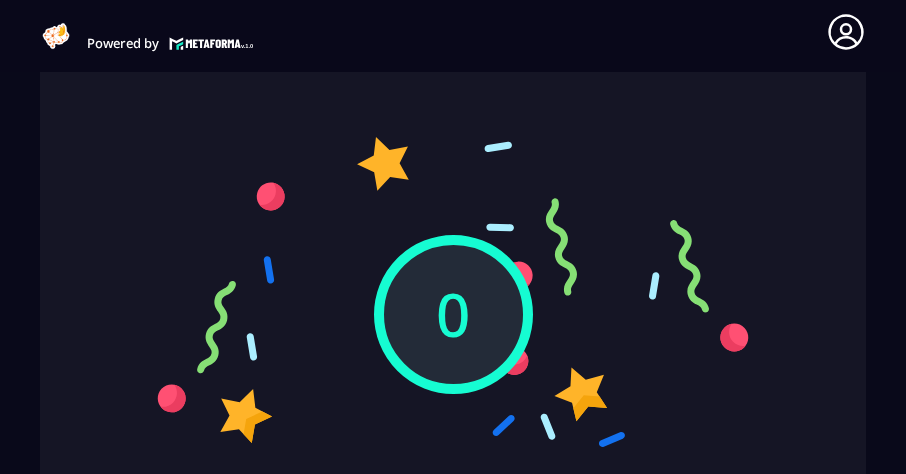 click on "Formations Questions Communauté Événements Formations / Activ'Action /  👉 Ton Activ'Action Activ'Action 10 action pour retrouver du peps ! 💪
(initiation à la pratique de la métacognition et de la remédiation cognitive) 0%  Comment affiner ton cap ?  👉 Ton Activ'Action 👍 Coup de pouce 🎯 Ton Objectif Vital ✅ Validation & Succès débloqués 🎁 Ta Decrypteuse Mentale Comment scanner ton énergie réelle ? Comment décrypter ton rythme naturel ? Comment identifier ce qui te vide VS ce qui te nourrit ? Comment prendre soin de ton cerveau facilement ? Comment te reconnecter à ce qui t'anime vraiment ? Comment sauvegarder ton énergie en avançant quand-même ? Comment diminuer la pression et la charge mentale en 1min top chrono ? Comment faire que les autres s'adapte à toi au lieu de t'adapter à eux ? Comment prendre une décision sans te tromper ? Activ'Action 10 action pour retrouver du peps ! 💪
(initiation à la pratique de la métacognition et de la remédiation cognitive) 0%" 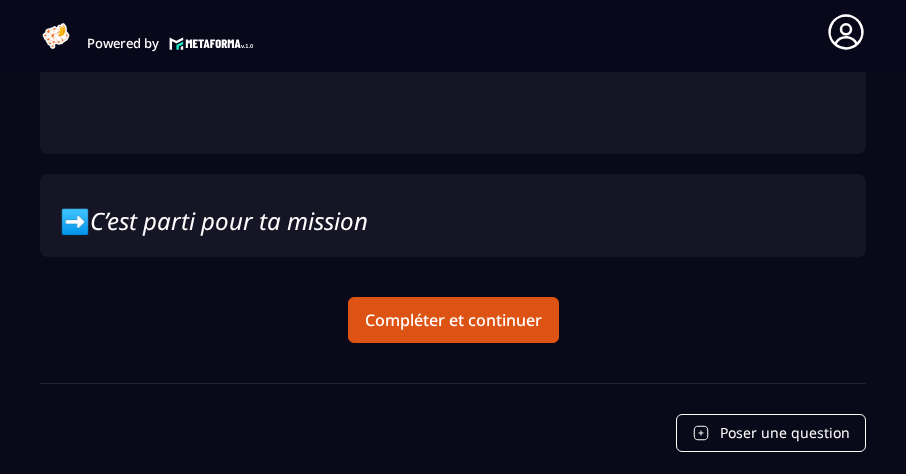 scroll, scrollTop: 3126, scrollLeft: 0, axis: vertical 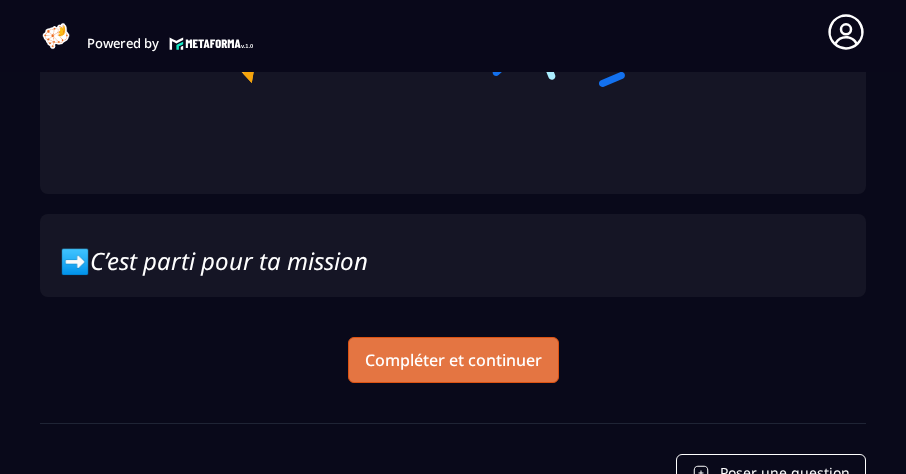 click on "Compléter et continuer" at bounding box center [453, 360] 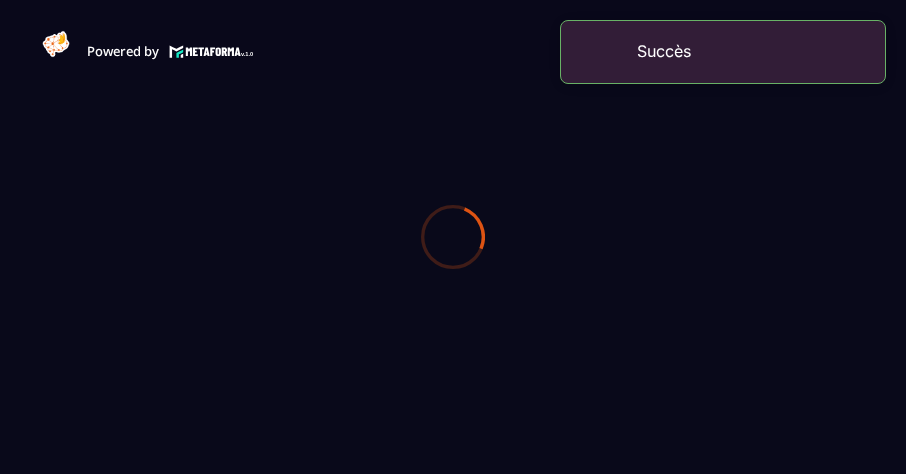 scroll, scrollTop: 0, scrollLeft: 0, axis: both 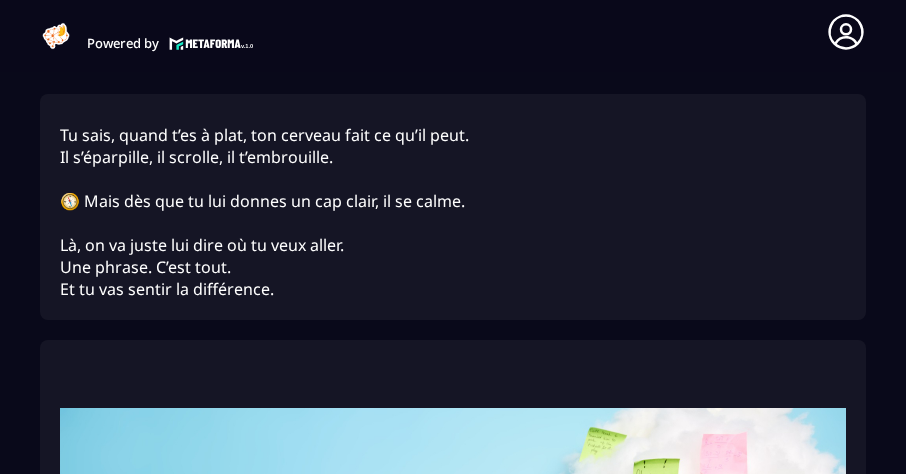 click on "Formations Questions Communauté Événements Formations / Activ'Action / 👍 Coup de pouce Activ'Action 10 action pour retrouver du peps ! 💪
(initiation à la pratique de la métacognition et de la remédiation cognitive) 0/34 Chapitres 0%  Comment affiner ton cap ?  👉 Ton Activ'Action 👍 Coup de pouce 🎯 Ton Objectif Vital ✅ Validation & Succès débloqués 🎁 Ta Decrypteuse Mentale Comment scanner ton énergie réelle ? Comment décrypter ton rythme naturel ? Comment identifier ce qui te vide VS ce qui te nourrit ? Comment prendre soin de ton cerveau facilement ? Comment te reconnecter à ce qui t'anime vraiment ? Comment sauvegarder ton énergie en avançant quand-même ? Comment diminuer la pression et la charge mentale en 1min top chrono ? Comment faire que les autres s'adapte à toi au lieu de t'adapter à eux ? Comment prendre une décision sans te tromper ? Activ'Action 0/34 Chapitres 0%  Comment affiner ton cap ?  👉 Ton Activ'Action 👍 Coup de pouce 🎯 Ton Objectif Vital ." 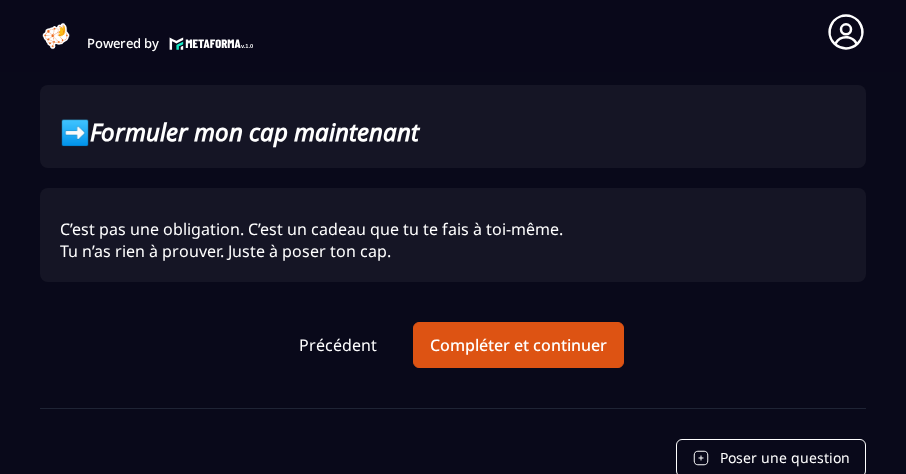 scroll, scrollTop: 3446, scrollLeft: 0, axis: vertical 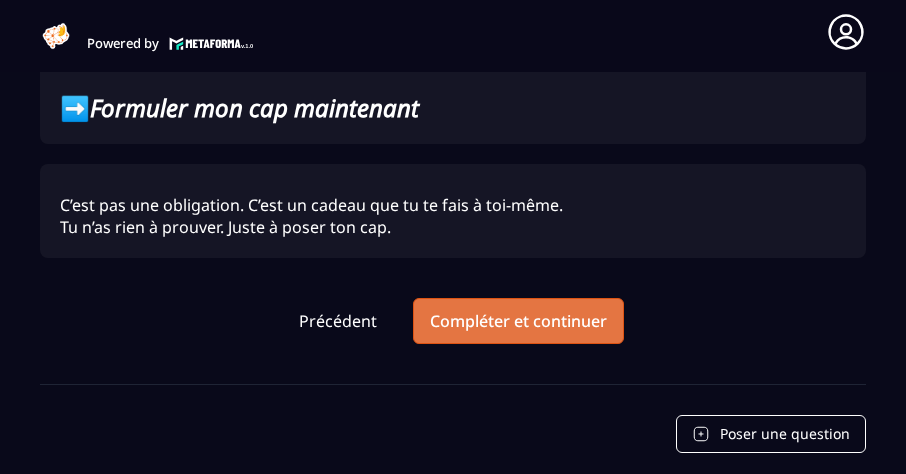 click on "Compléter et continuer" at bounding box center (518, 321) 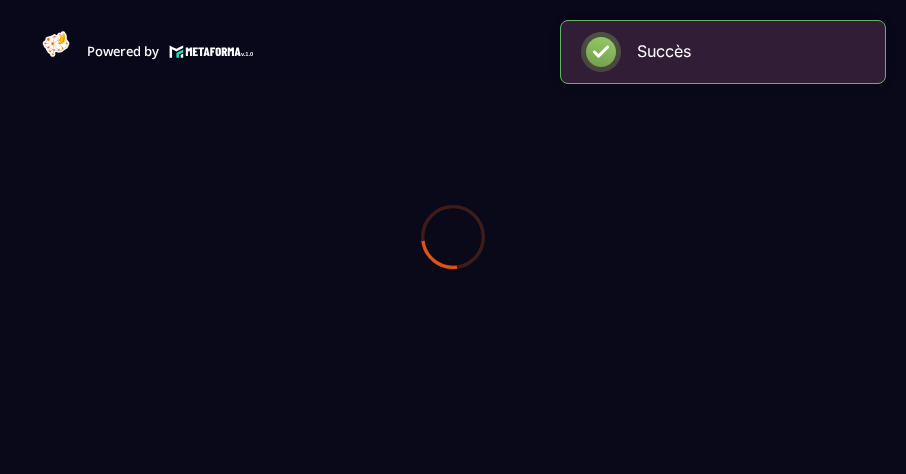 scroll, scrollTop: 0, scrollLeft: 0, axis: both 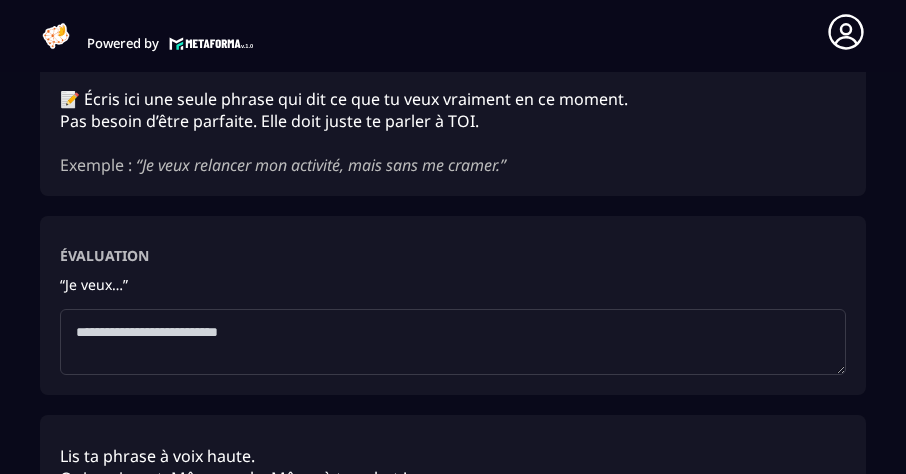 click on "“Je veux relancer mon activité, mais sans me cramer.”" at bounding box center (321, 165) 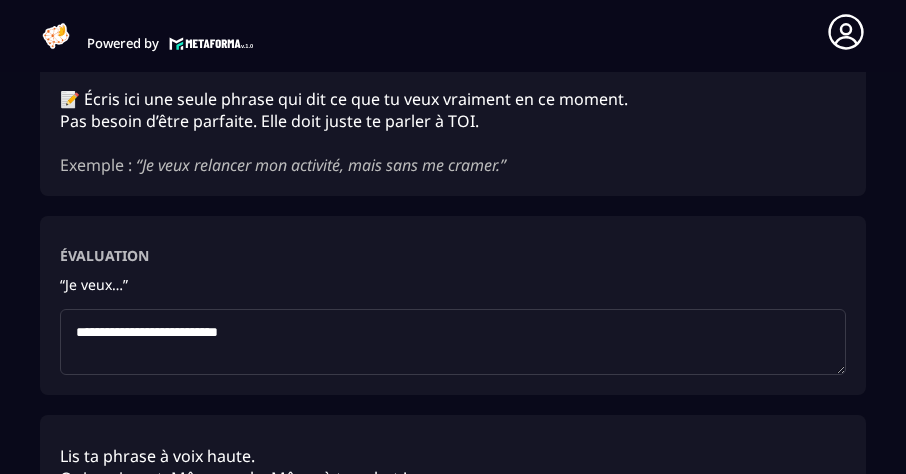 type on "**********" 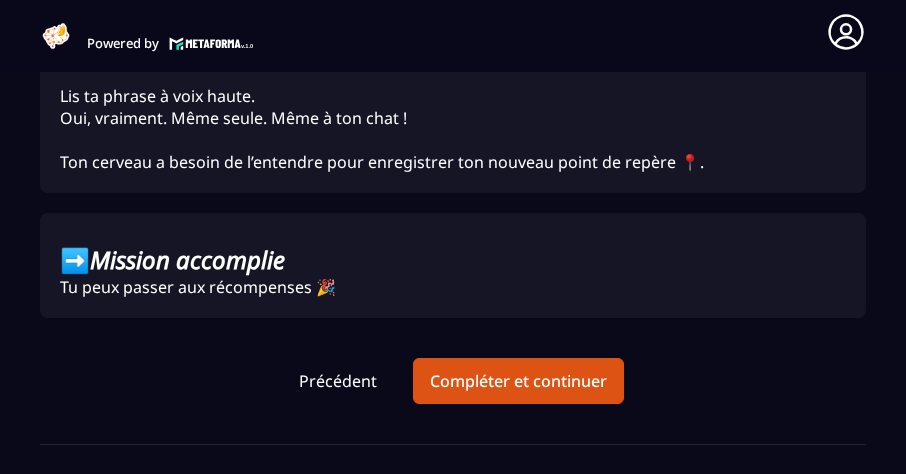 scroll, scrollTop: 2886, scrollLeft: 0, axis: vertical 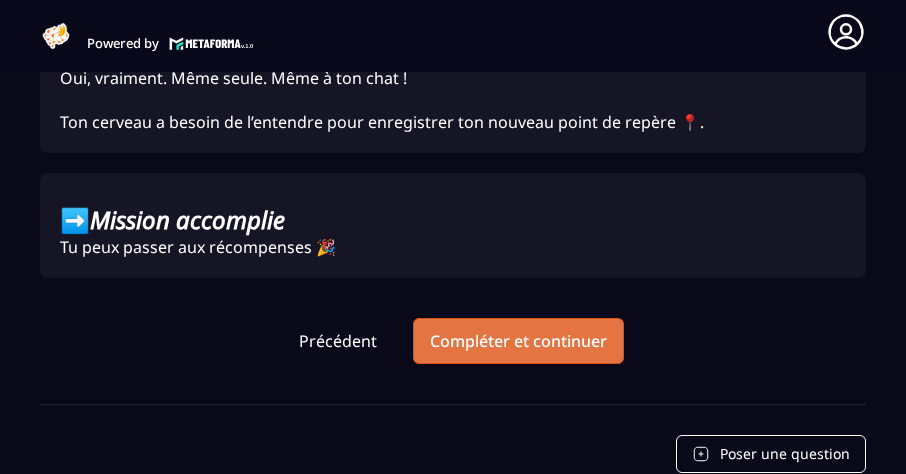 click on "Compléter et continuer" at bounding box center [518, 341] 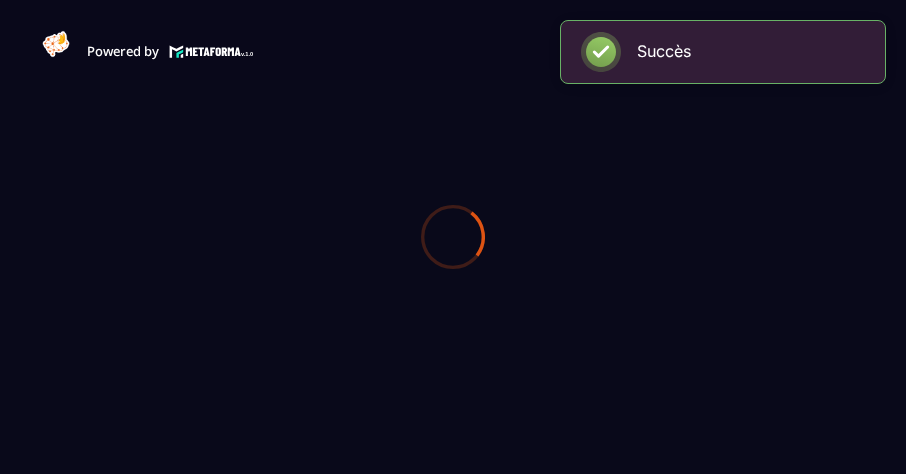 scroll, scrollTop: 0, scrollLeft: 0, axis: both 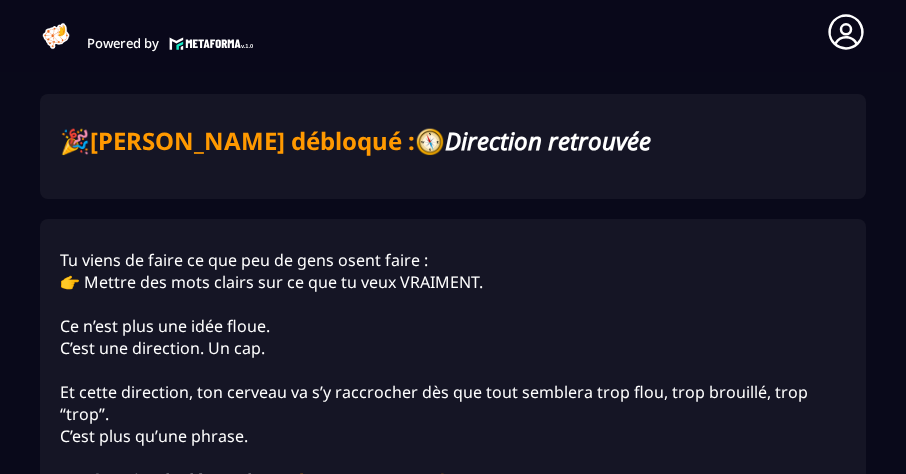 click on "Ce n’est plus une idée floue." at bounding box center [453, 326] 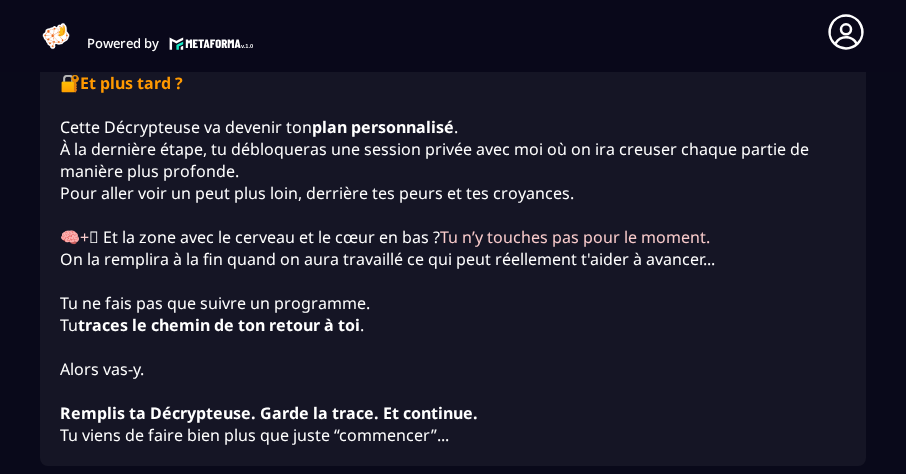 scroll, scrollTop: 4326, scrollLeft: 0, axis: vertical 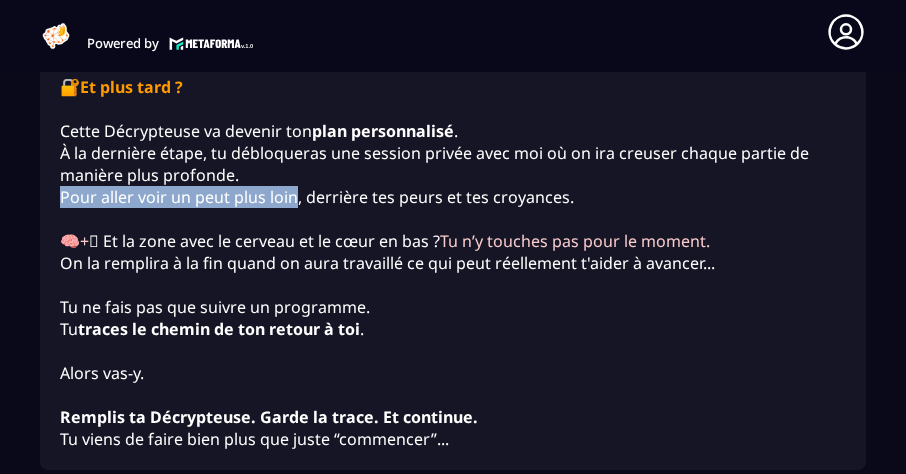 drag, startPoint x: 60, startPoint y: 196, endPoint x: 295, endPoint y: 199, distance: 235.01915 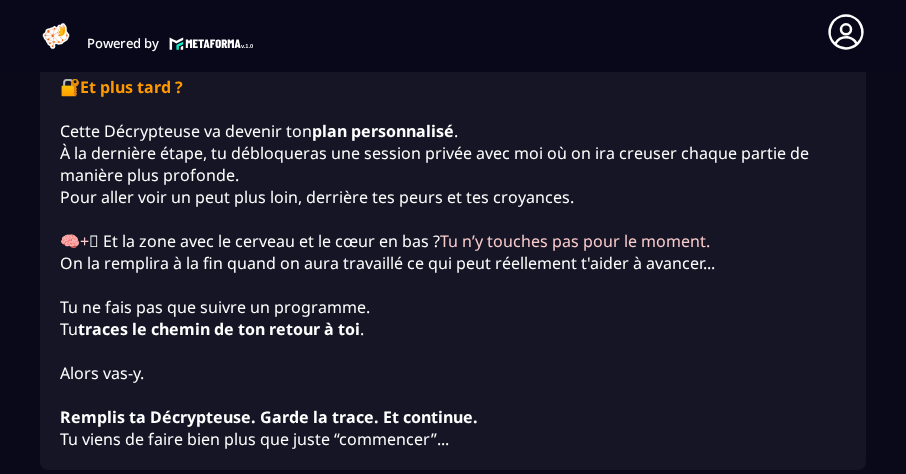 click on "Tu  traces le chemin de ton retour à toi ." at bounding box center (453, 329) 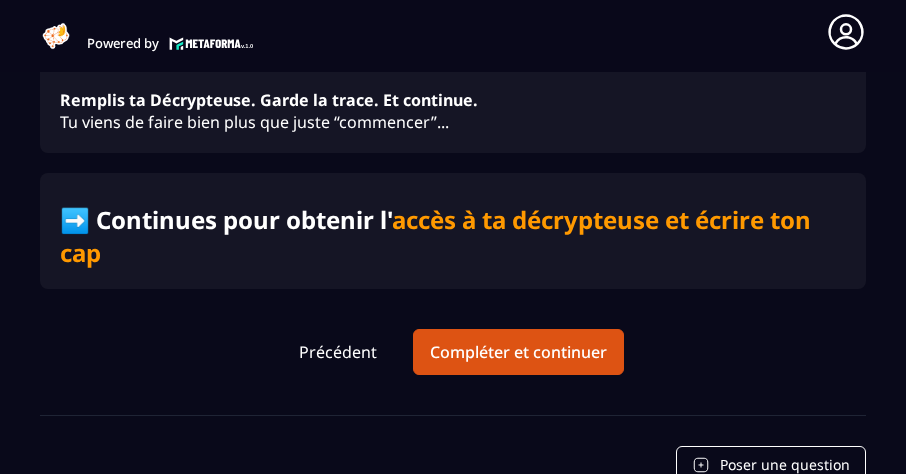 scroll, scrollTop: 4646, scrollLeft: 0, axis: vertical 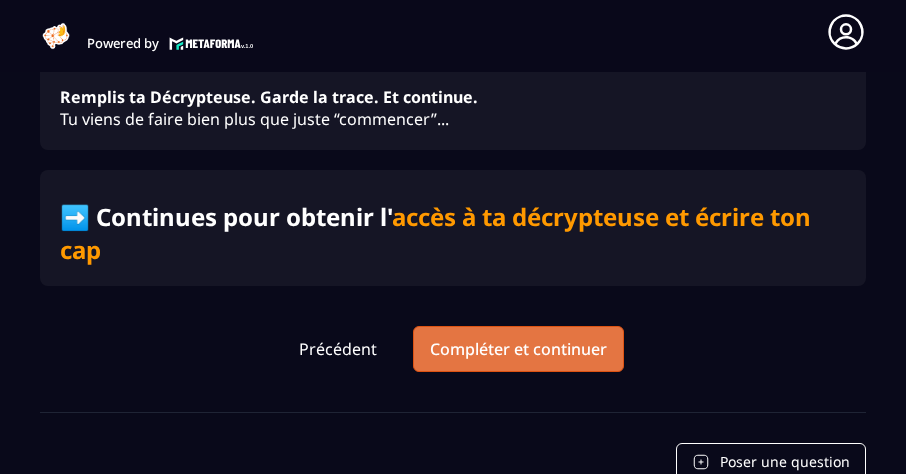 click on "Compléter et continuer" at bounding box center [518, 349] 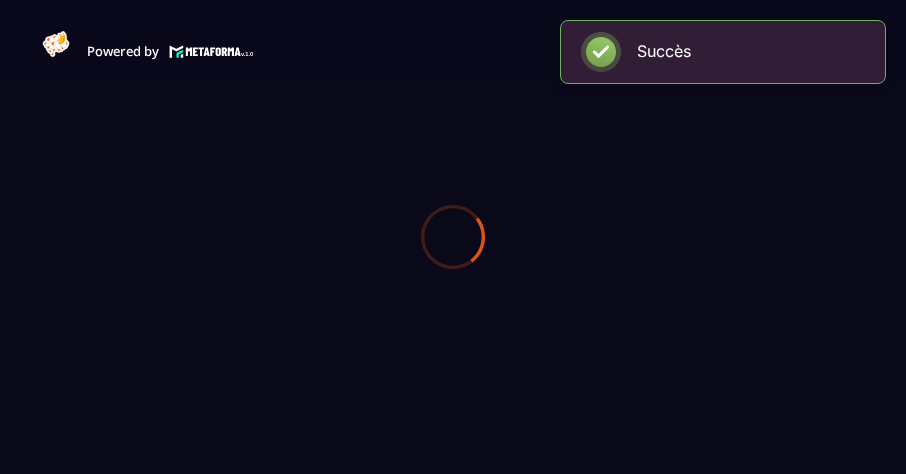 scroll, scrollTop: 0, scrollLeft: 0, axis: both 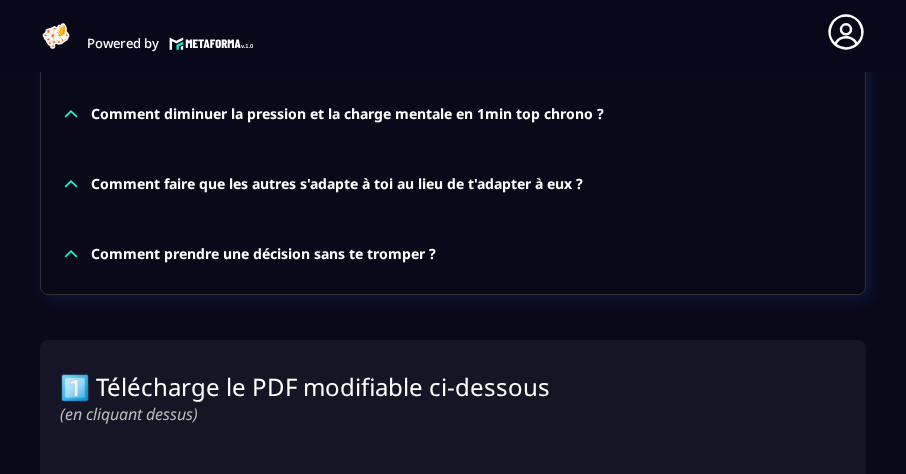 click on "Comment prendre une décision sans te tromper ?" at bounding box center [263, 254] 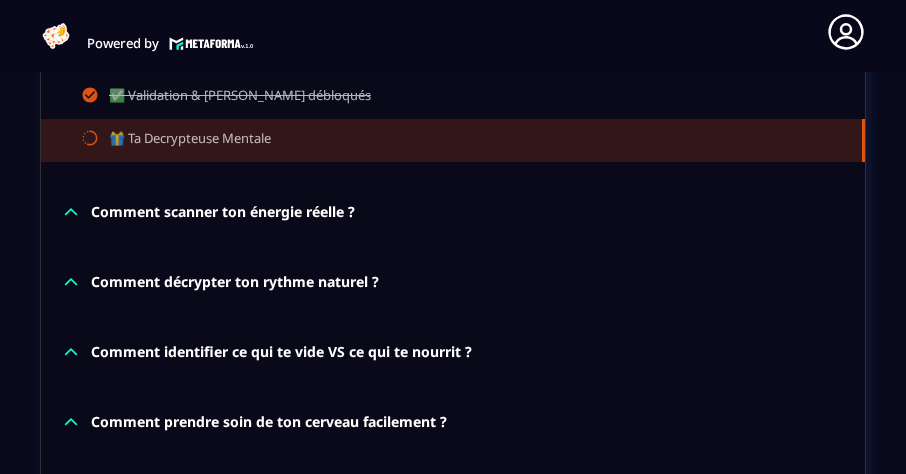 scroll, scrollTop: 680, scrollLeft: 0, axis: vertical 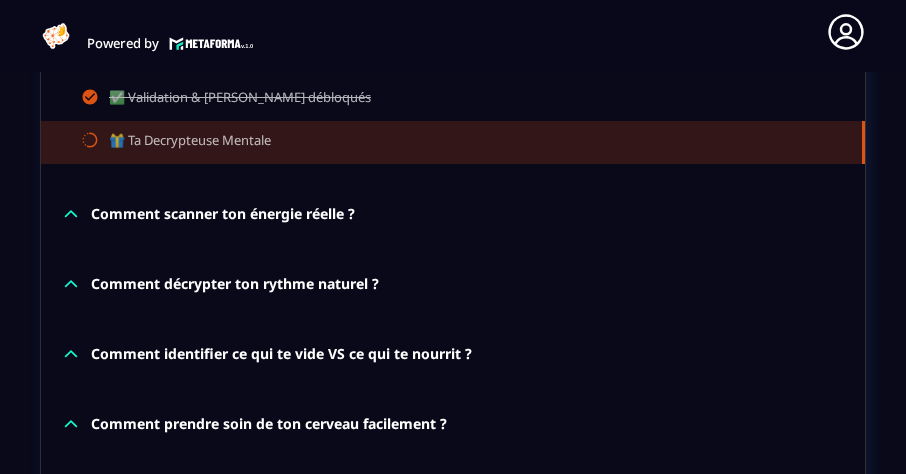 click on "Comment scanner ton énergie réelle ?" at bounding box center (223, 214) 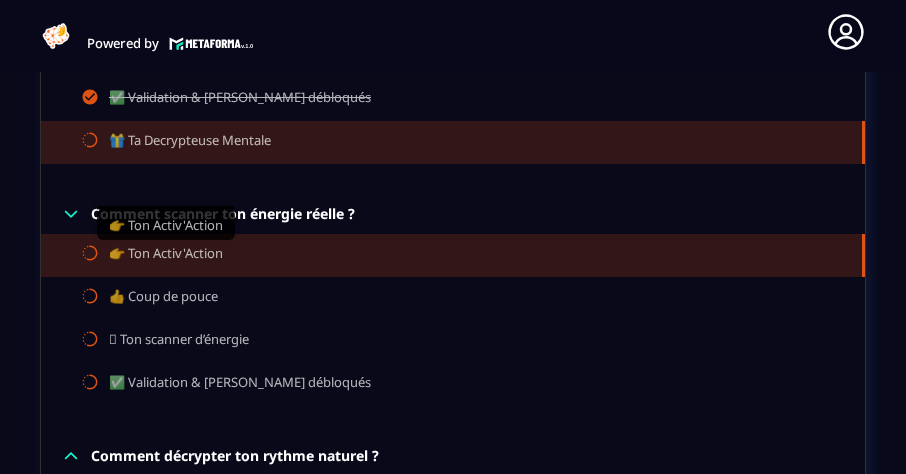 click on "👉 Ton Activ'Action" at bounding box center [166, 255] 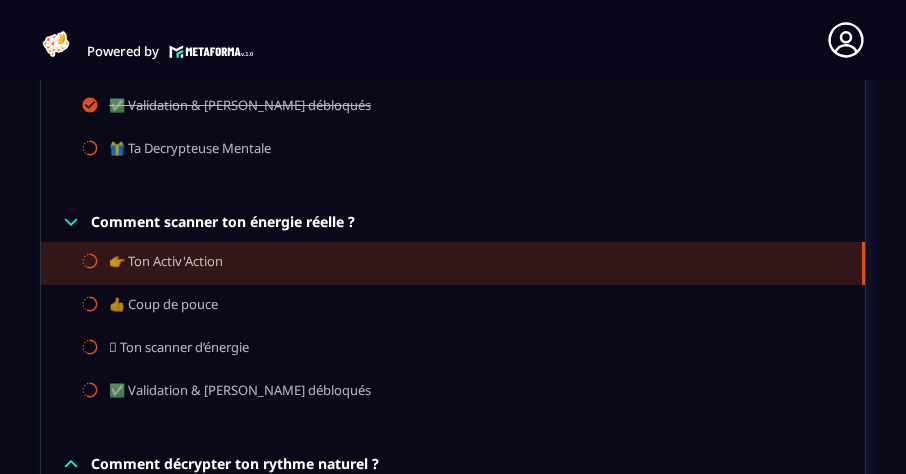 scroll, scrollTop: 952, scrollLeft: 0, axis: vertical 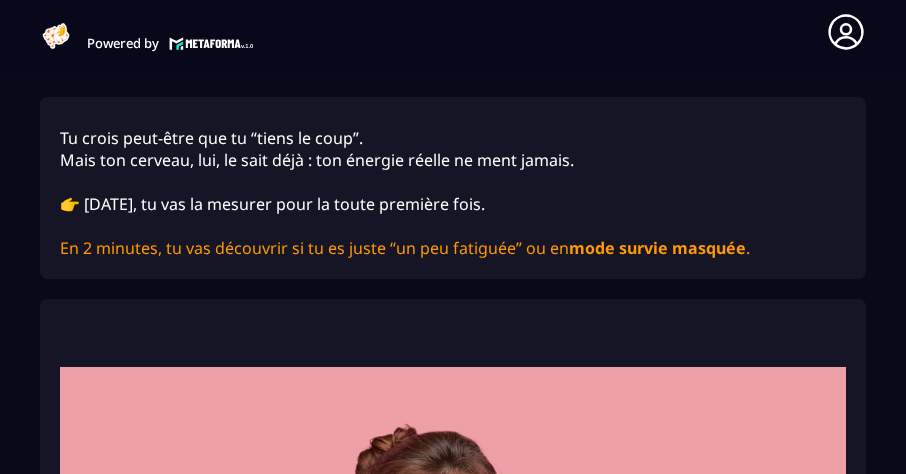 click at bounding box center (453, 182) 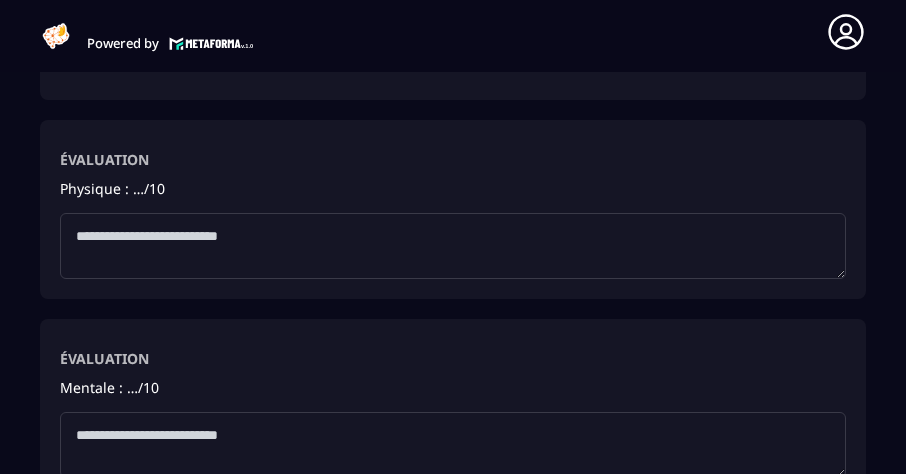 scroll, scrollTop: 2947, scrollLeft: 0, axis: vertical 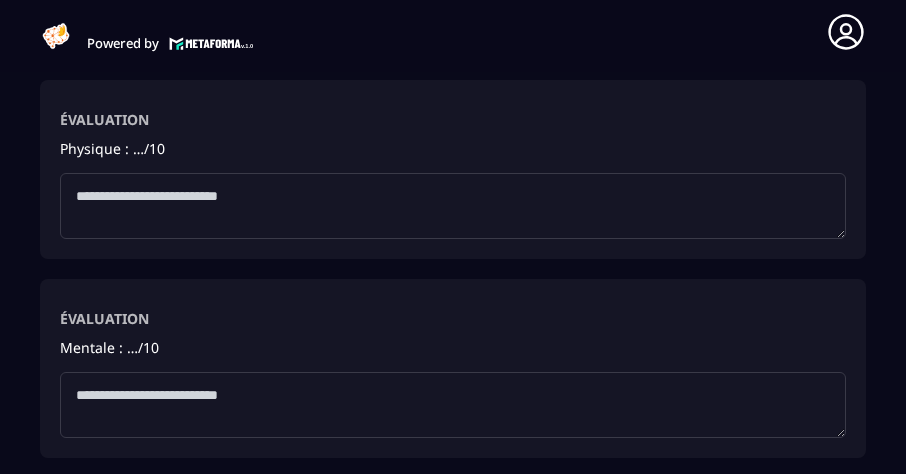 click at bounding box center (453, 206) 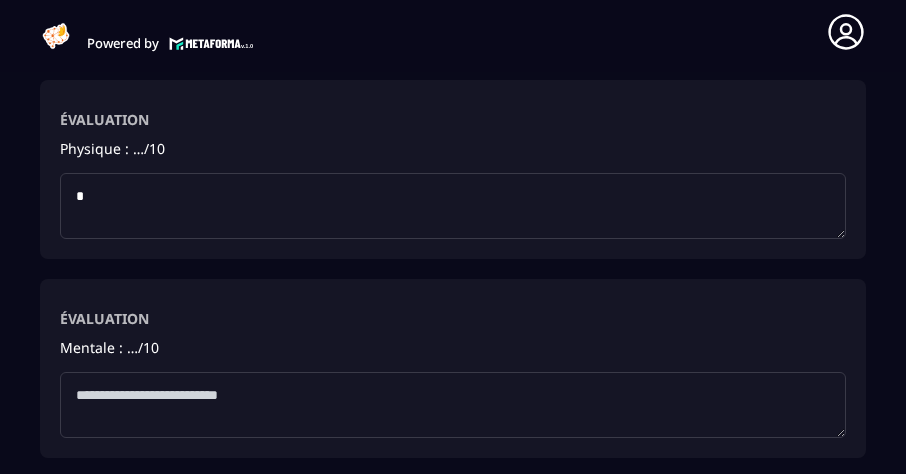 type on "*" 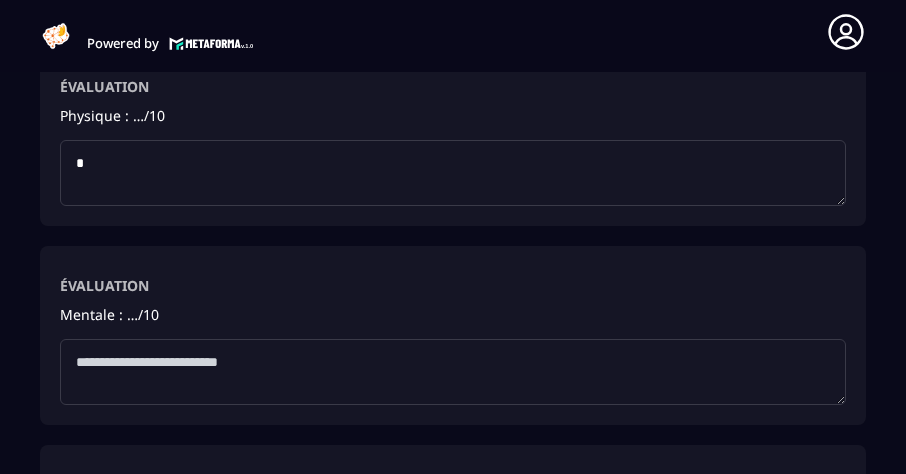 scroll, scrollTop: 2947, scrollLeft: 0, axis: vertical 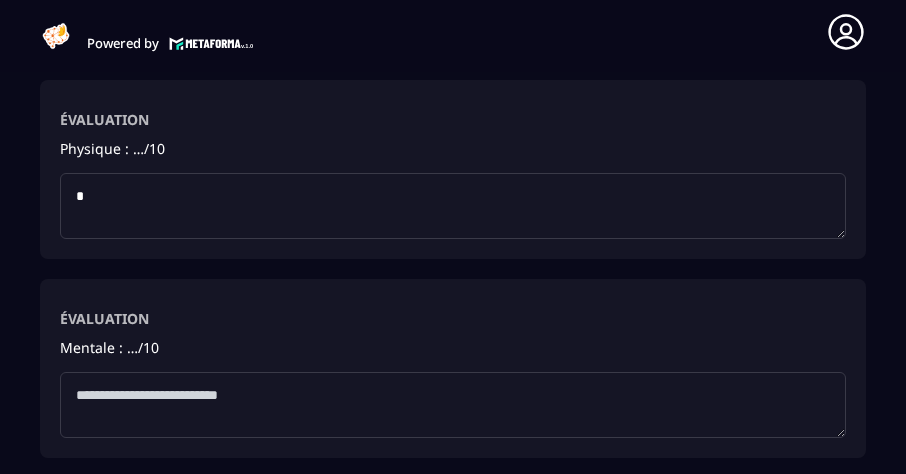click at bounding box center (453, 405) 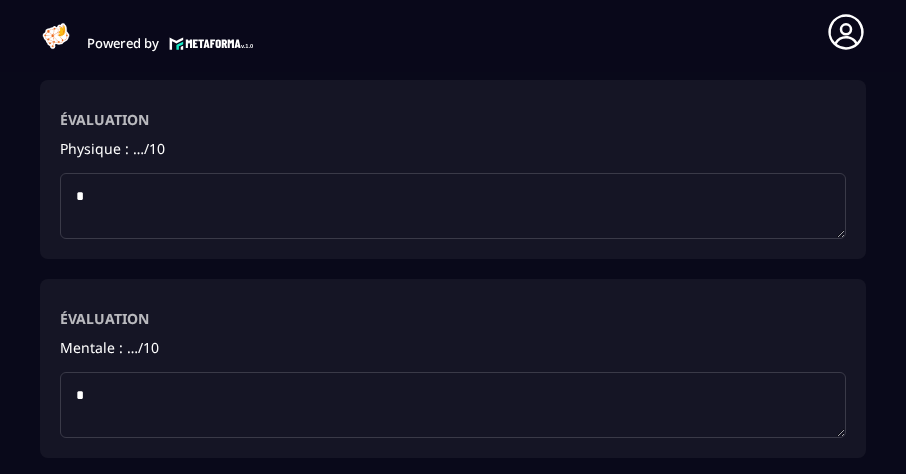 type on "*" 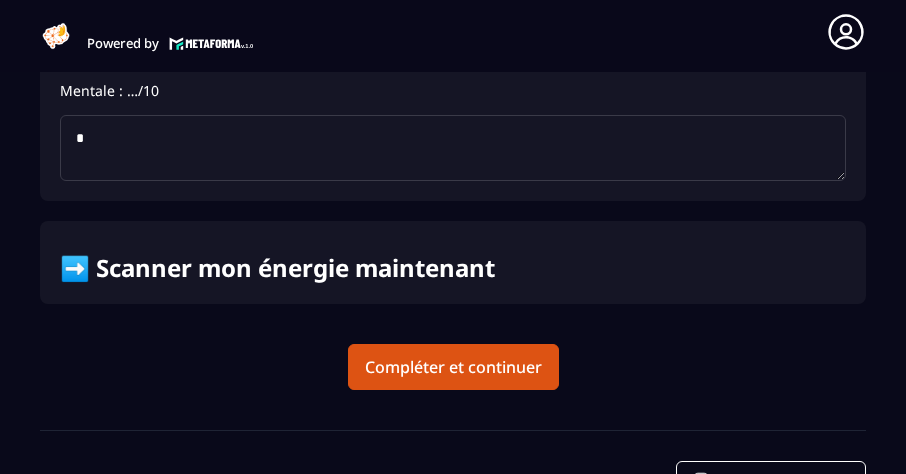 scroll, scrollTop: 3347, scrollLeft: 0, axis: vertical 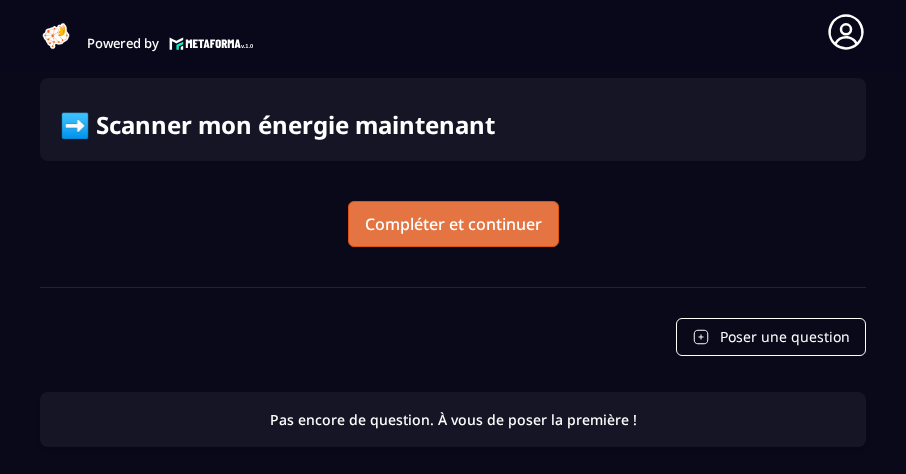 click on "Compléter et continuer" at bounding box center (453, 224) 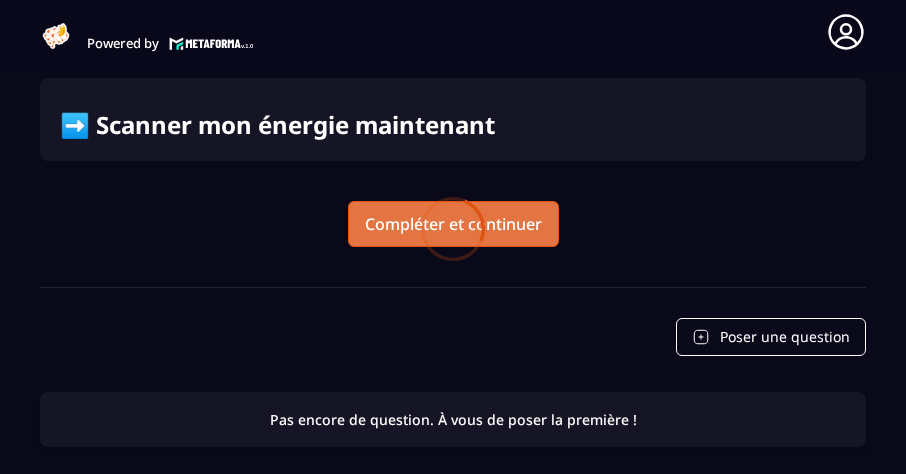 scroll, scrollTop: 0, scrollLeft: 0, axis: both 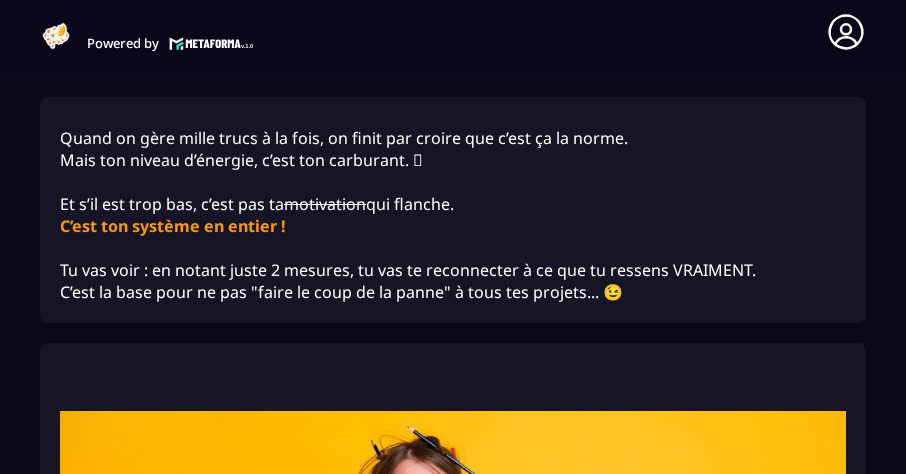 click at bounding box center (453, 248) 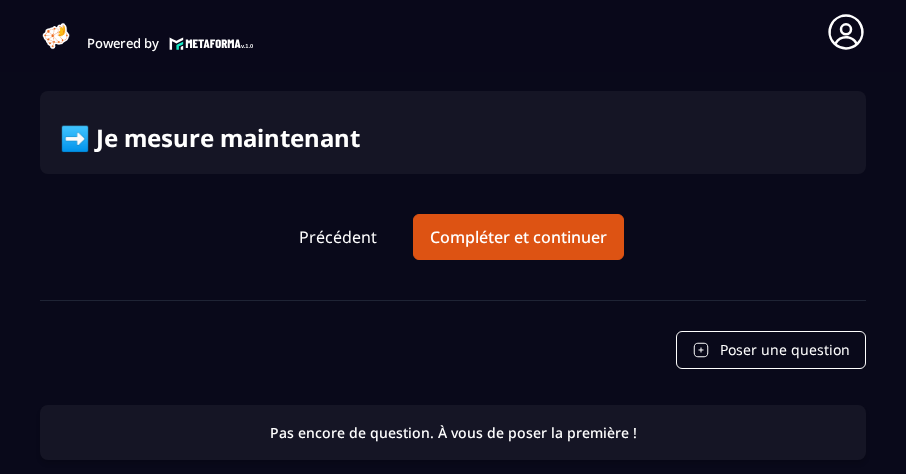 scroll, scrollTop: 3227, scrollLeft: 0, axis: vertical 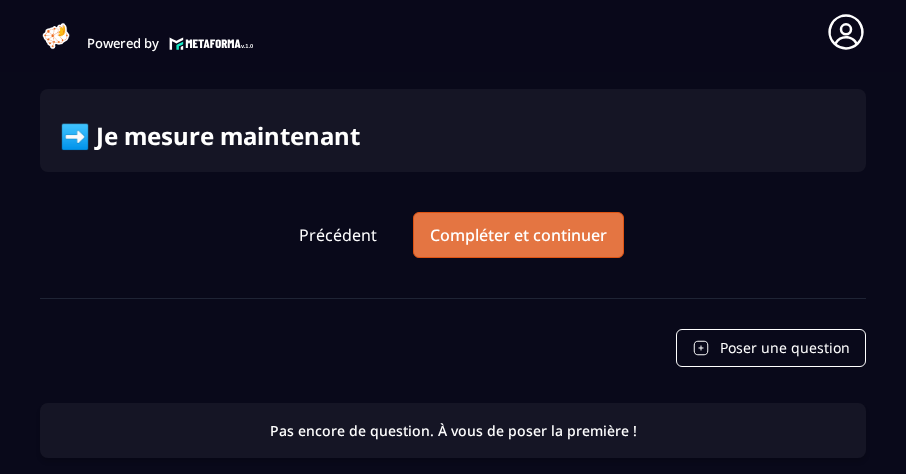 click on "Compléter et continuer" at bounding box center (518, 235) 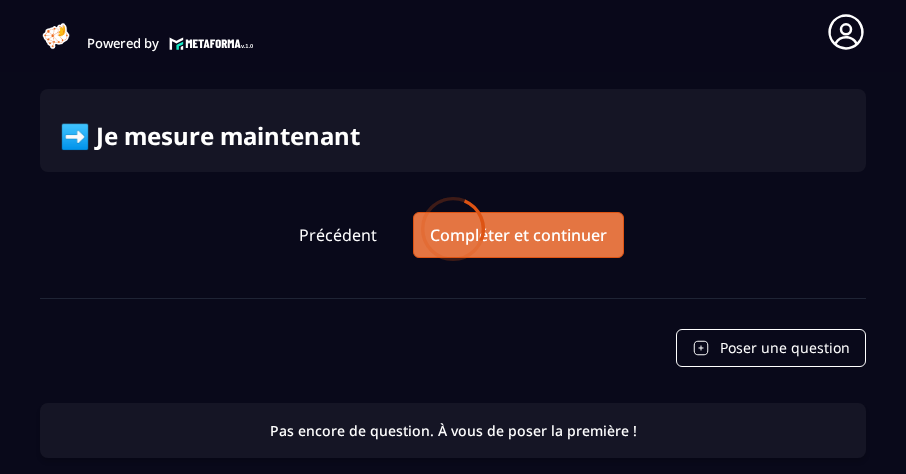 scroll, scrollTop: 0, scrollLeft: 0, axis: both 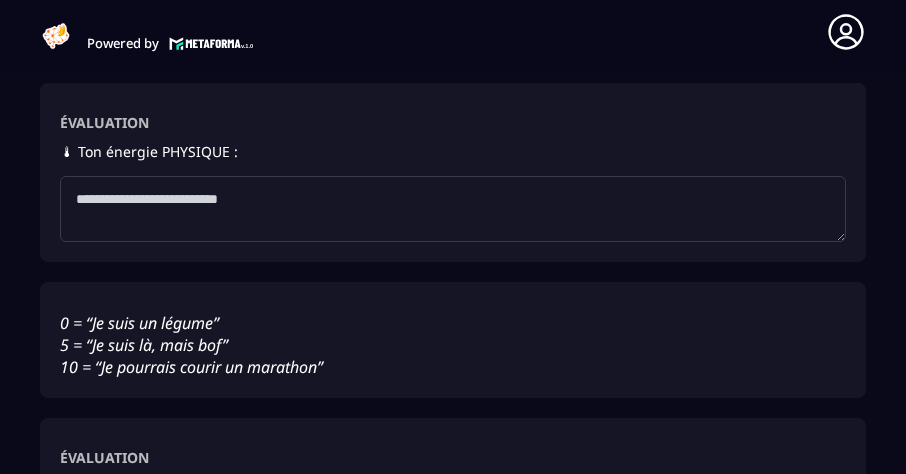 click at bounding box center [453, 209] 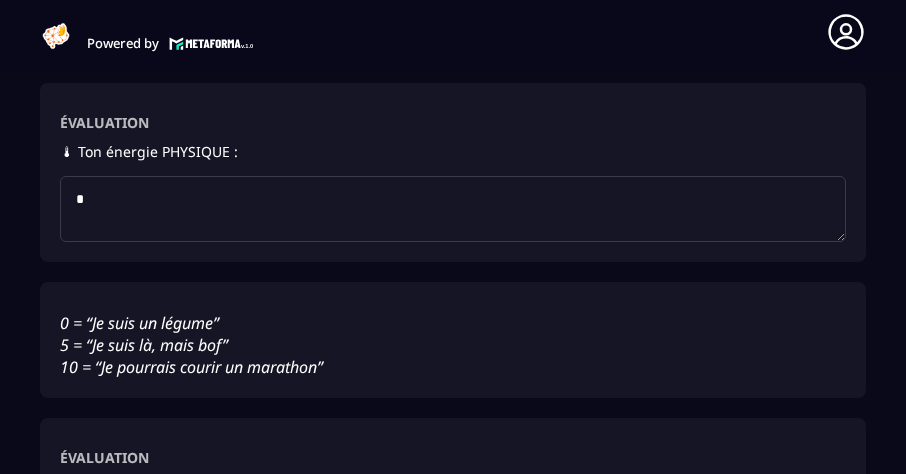 type on "*" 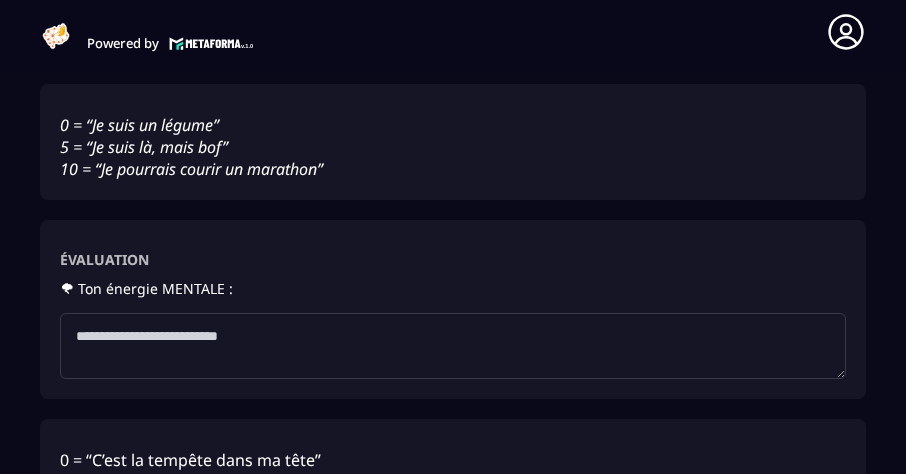scroll, scrollTop: 3027, scrollLeft: 0, axis: vertical 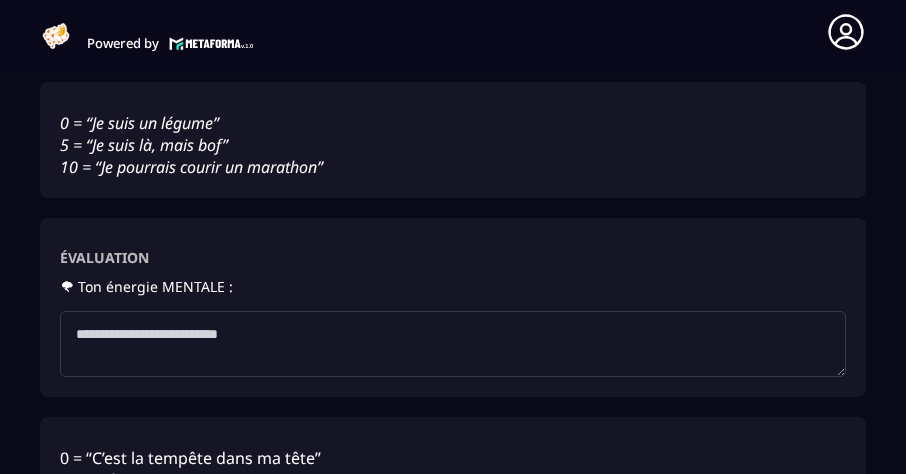click at bounding box center (453, 344) 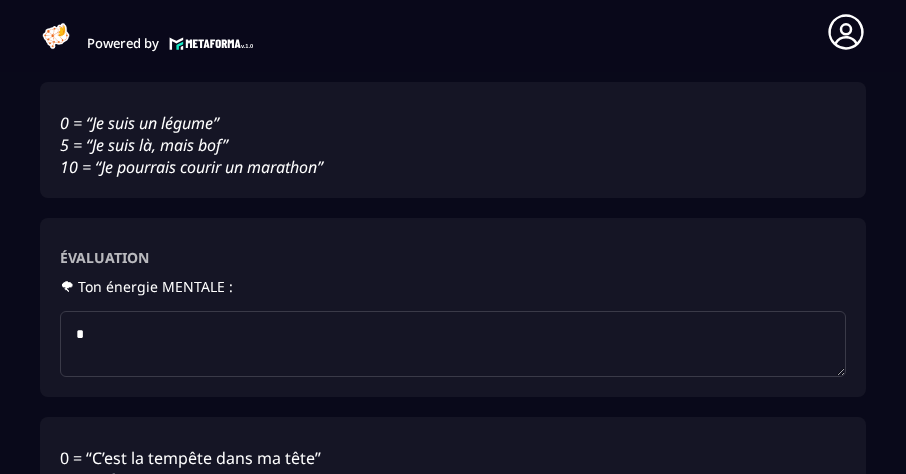 type on "*" 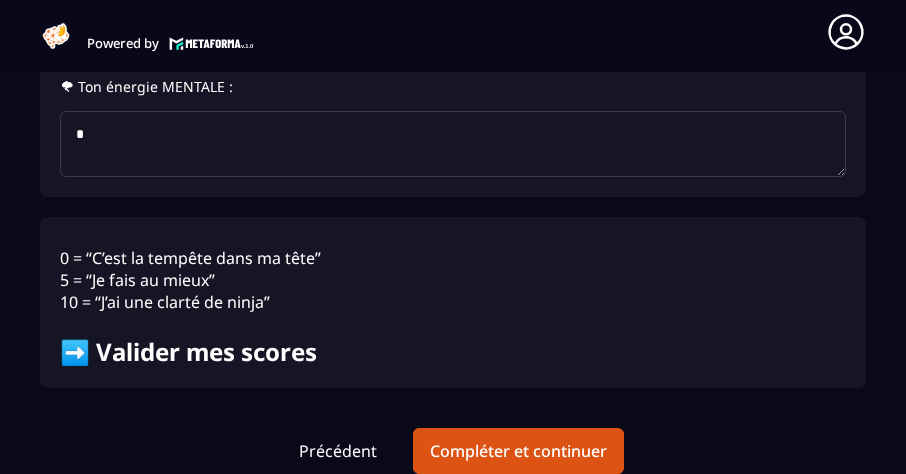 scroll, scrollTop: 3267, scrollLeft: 0, axis: vertical 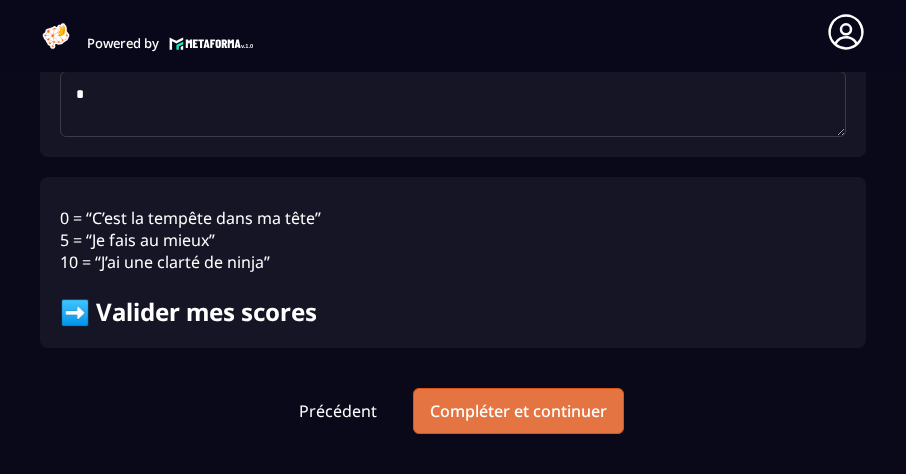 click on "Compléter et continuer" at bounding box center (518, 411) 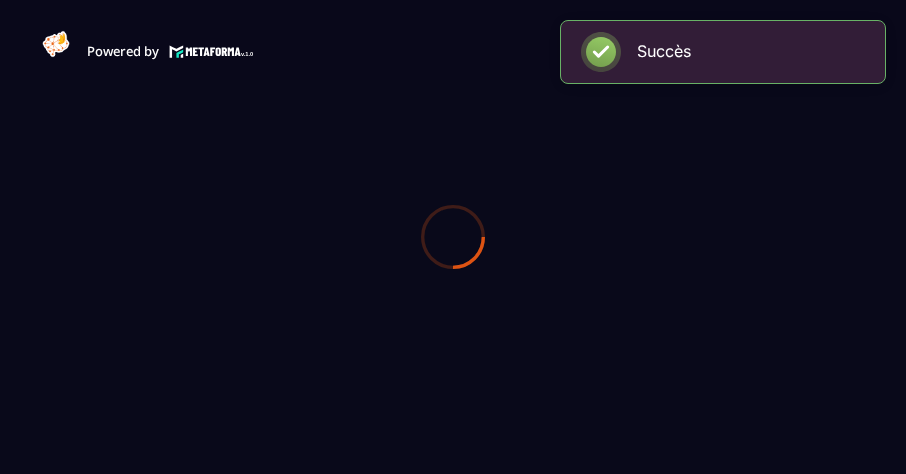 scroll, scrollTop: 0, scrollLeft: 0, axis: both 